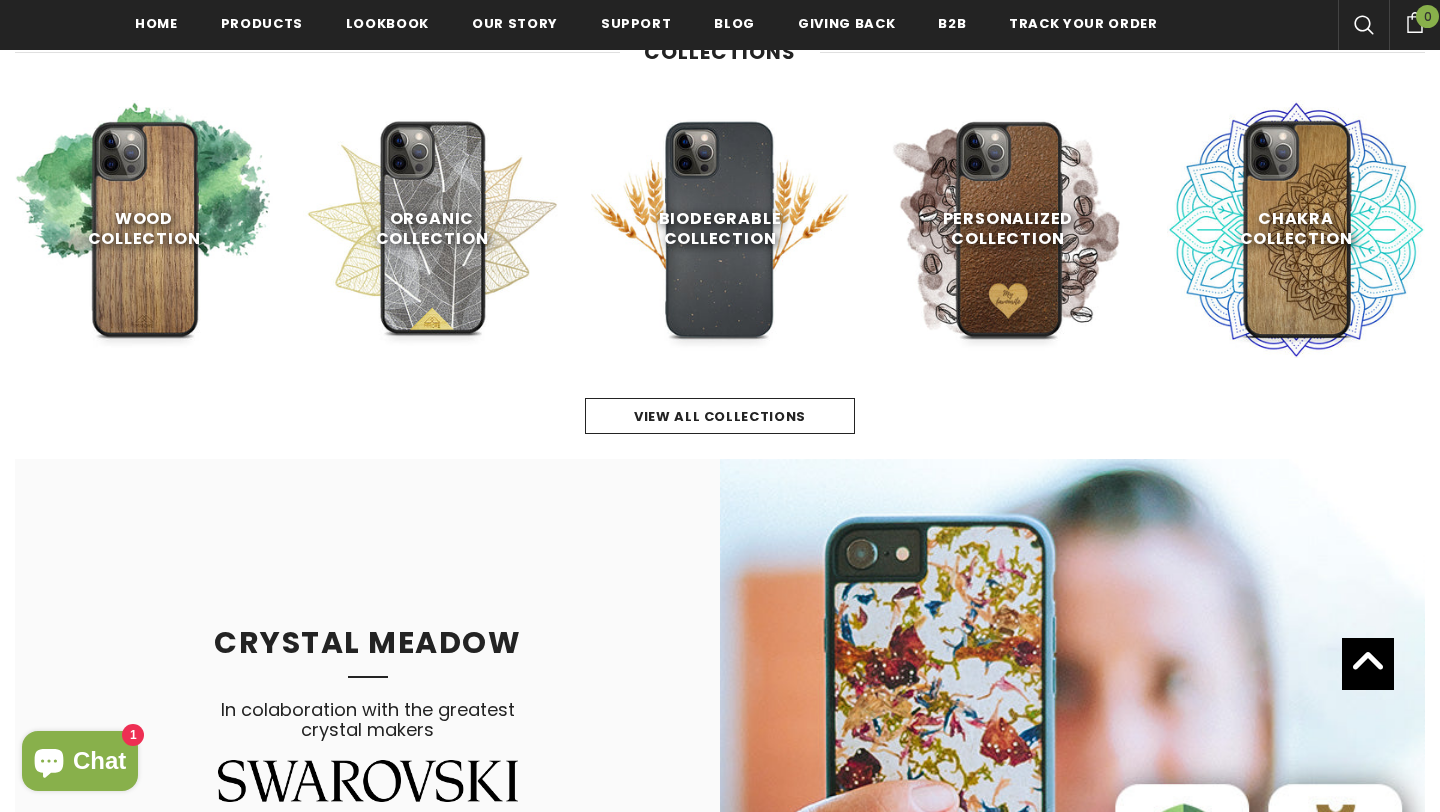 scroll, scrollTop: 1052, scrollLeft: 0, axis: vertical 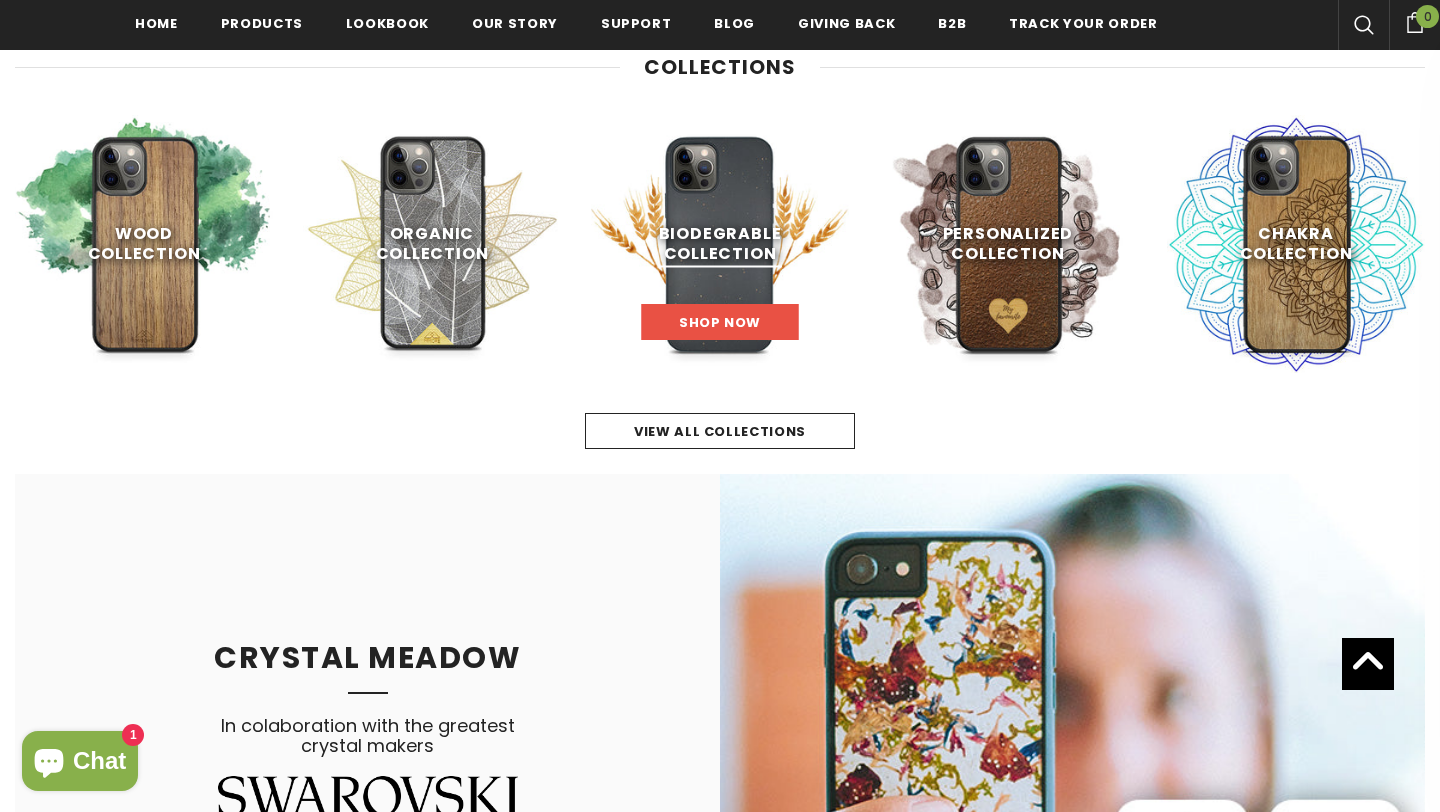 click on "Shop Now" at bounding box center (720, 322) 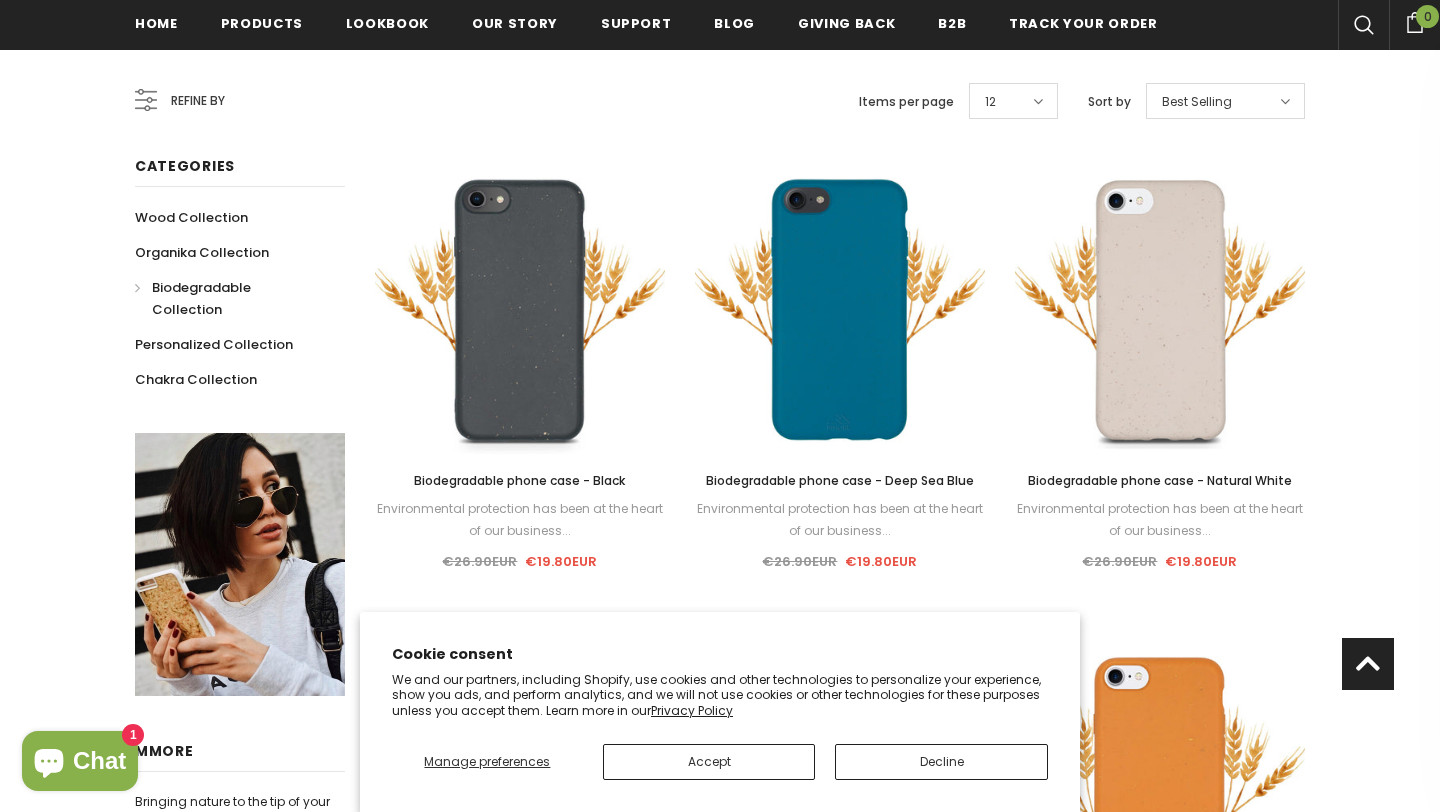 scroll, scrollTop: 564, scrollLeft: 0, axis: vertical 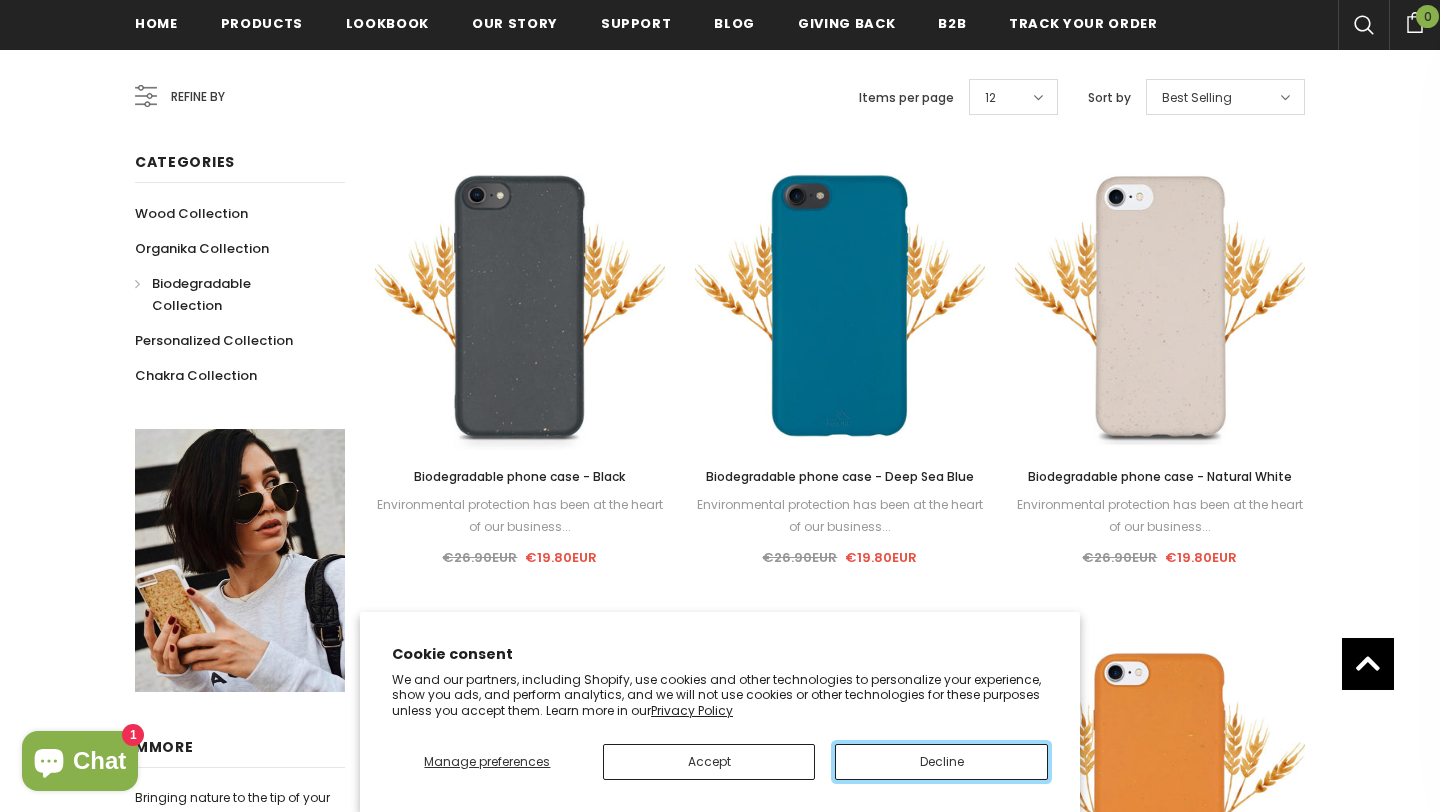 click on "Decline" at bounding box center (941, 762) 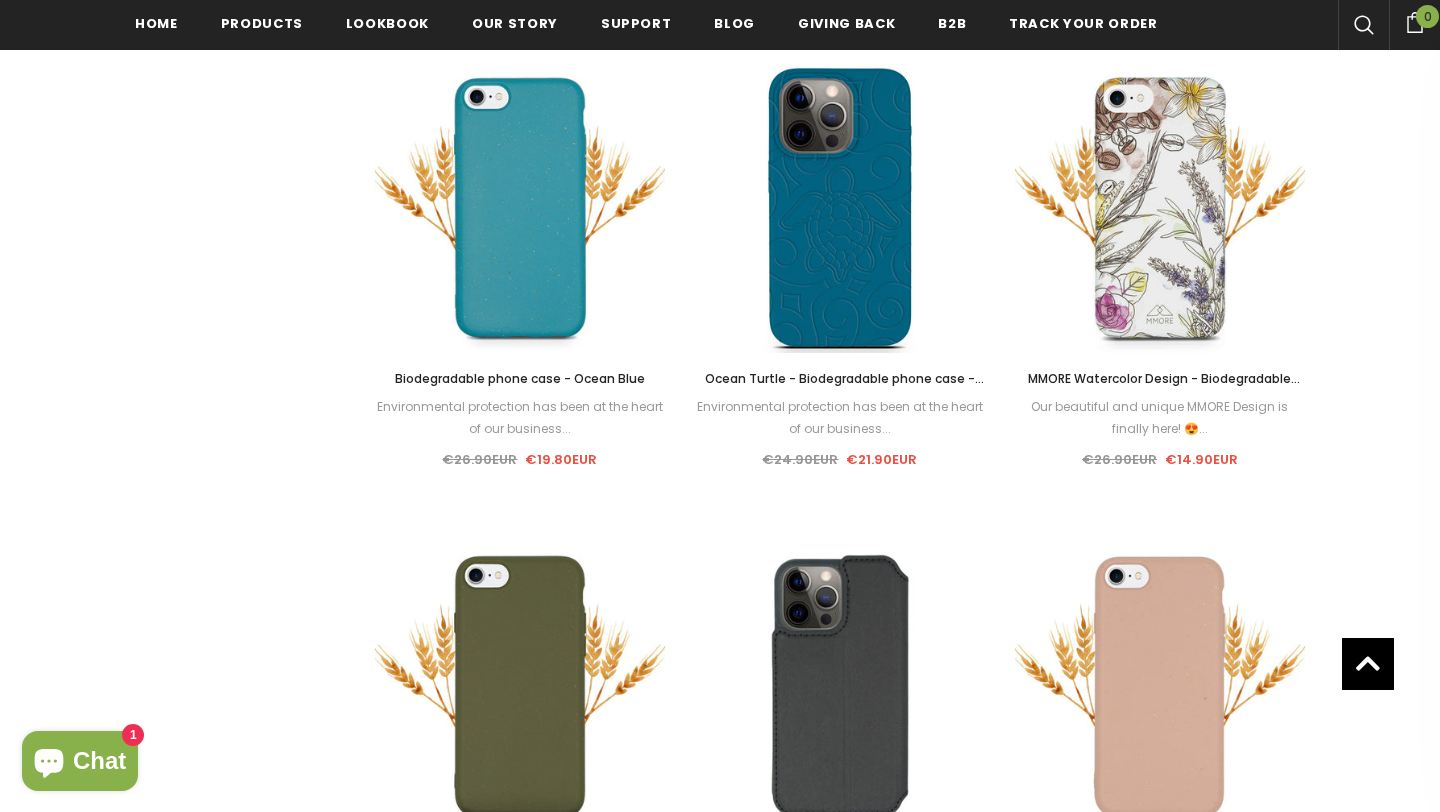 scroll, scrollTop: 1606, scrollLeft: 0, axis: vertical 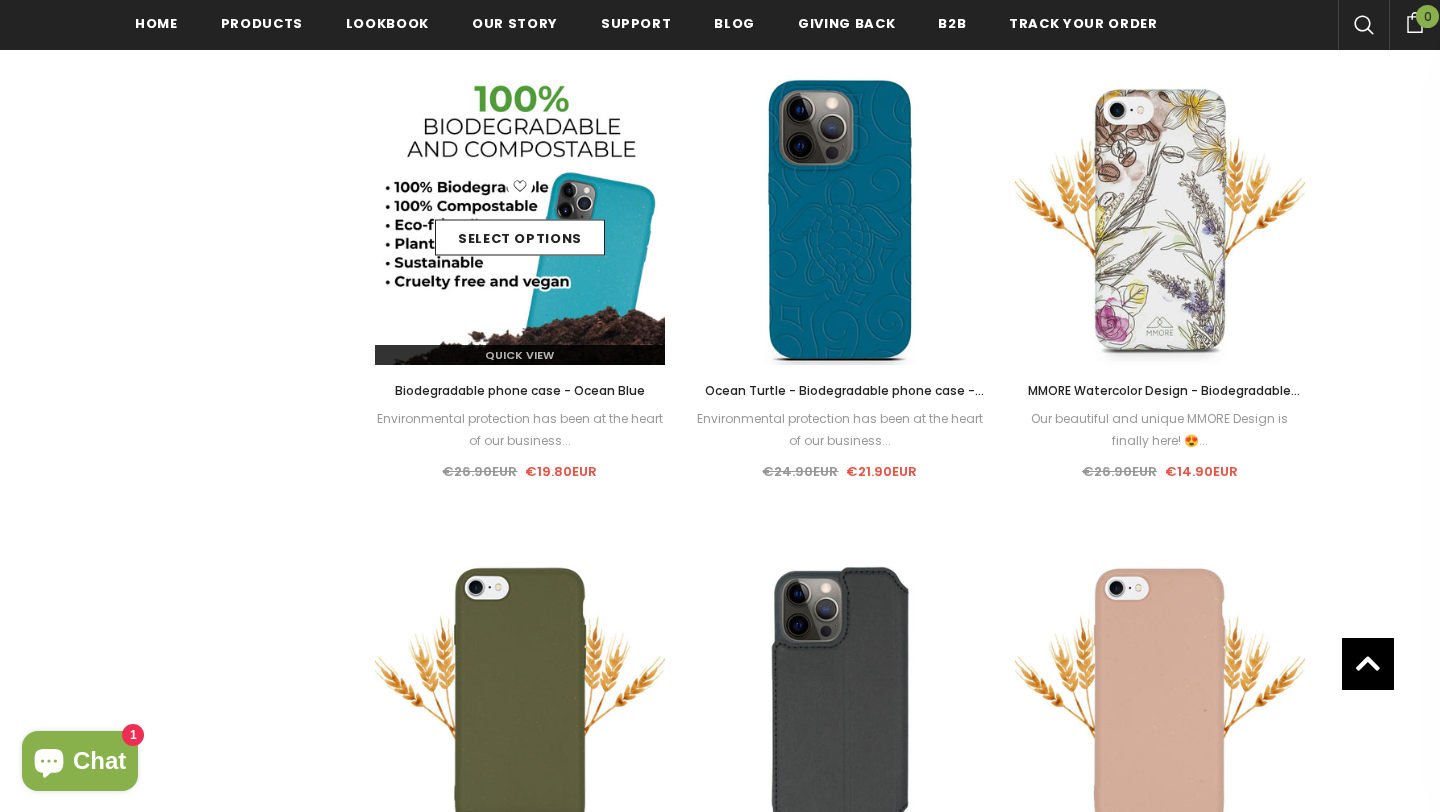 click at bounding box center (520, 220) 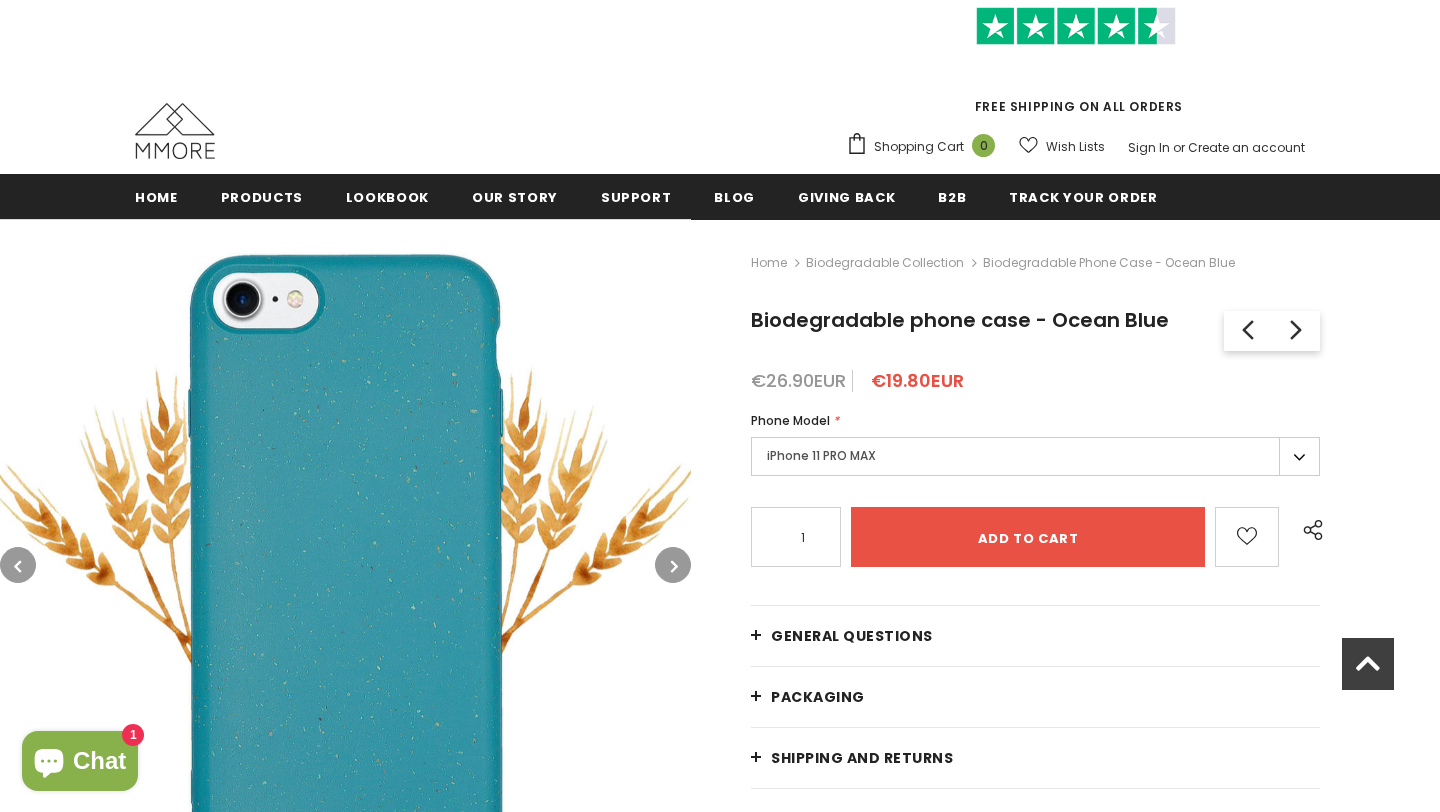 scroll, scrollTop: 296, scrollLeft: 0, axis: vertical 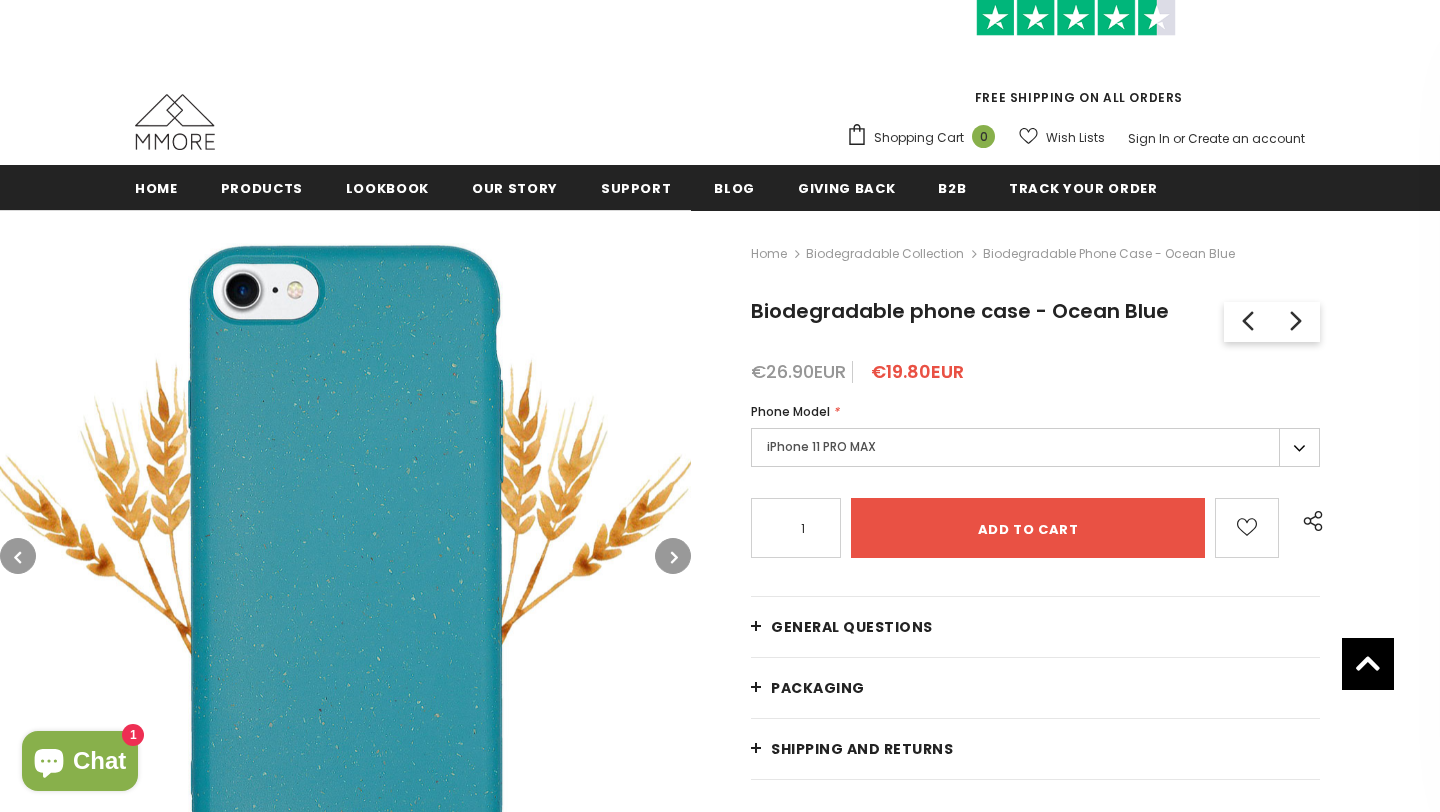 click on "Phone Model
*" at bounding box center [1035, 412] 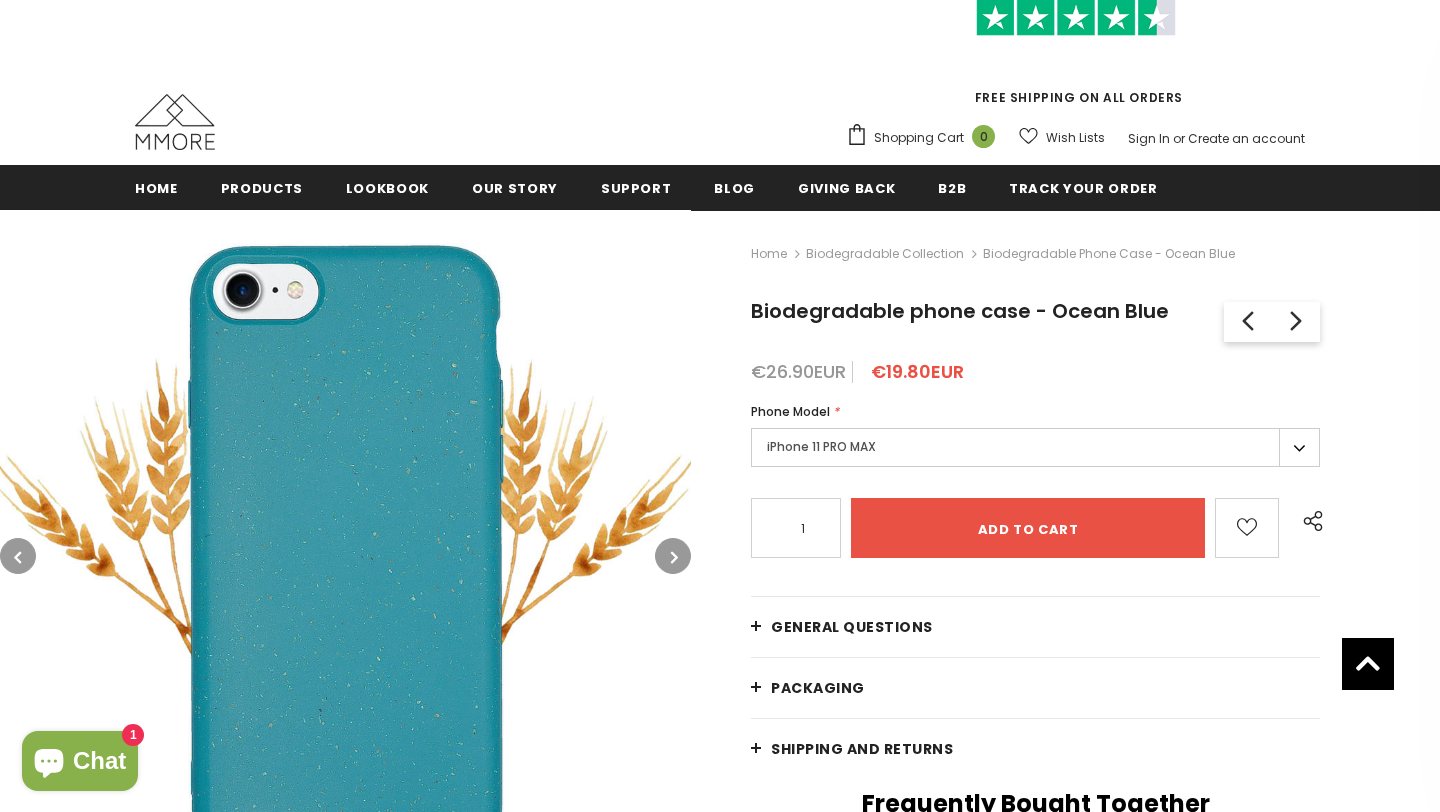 click on "iPhone 11 PRO MAX" at bounding box center [1035, 447] 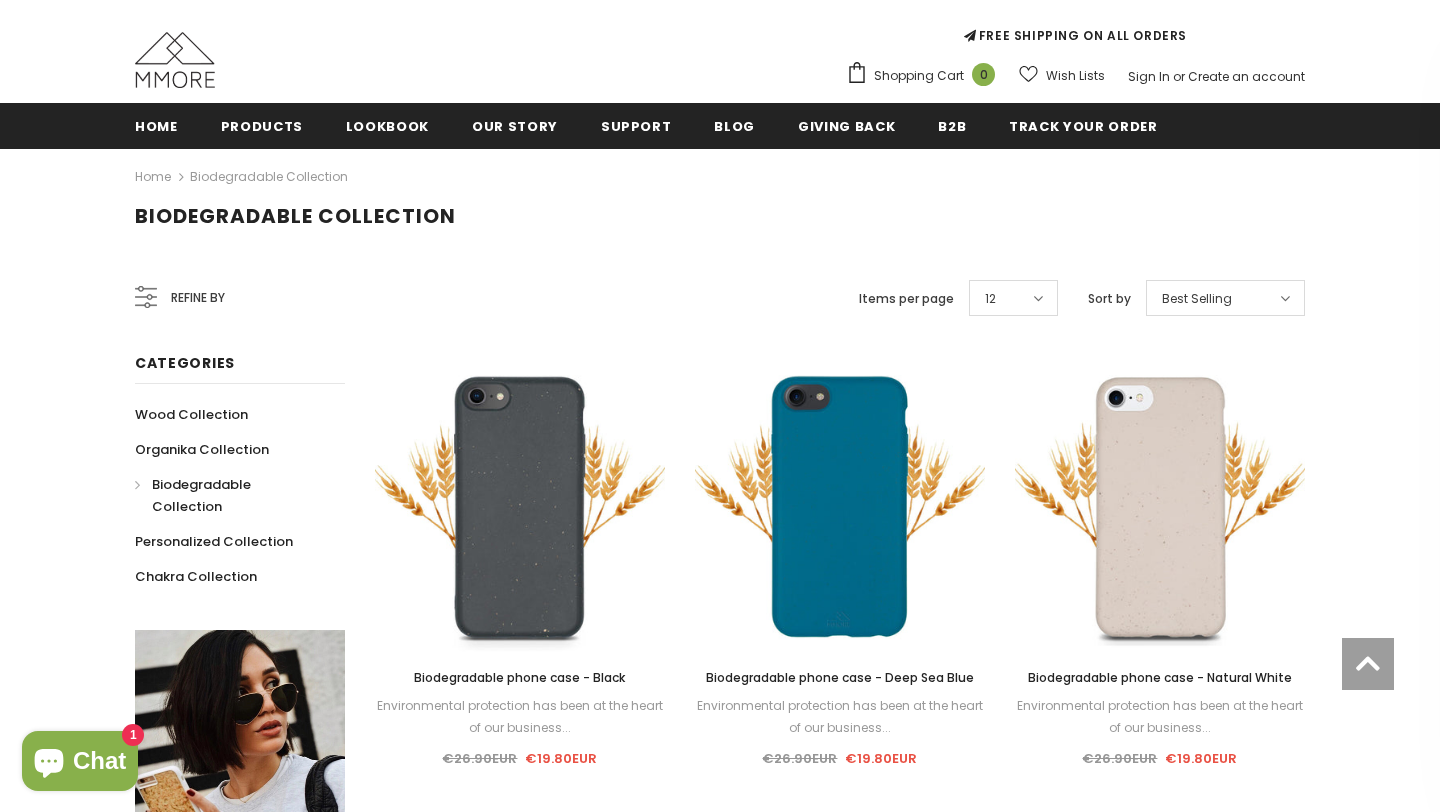 scroll, scrollTop: 367, scrollLeft: 0, axis: vertical 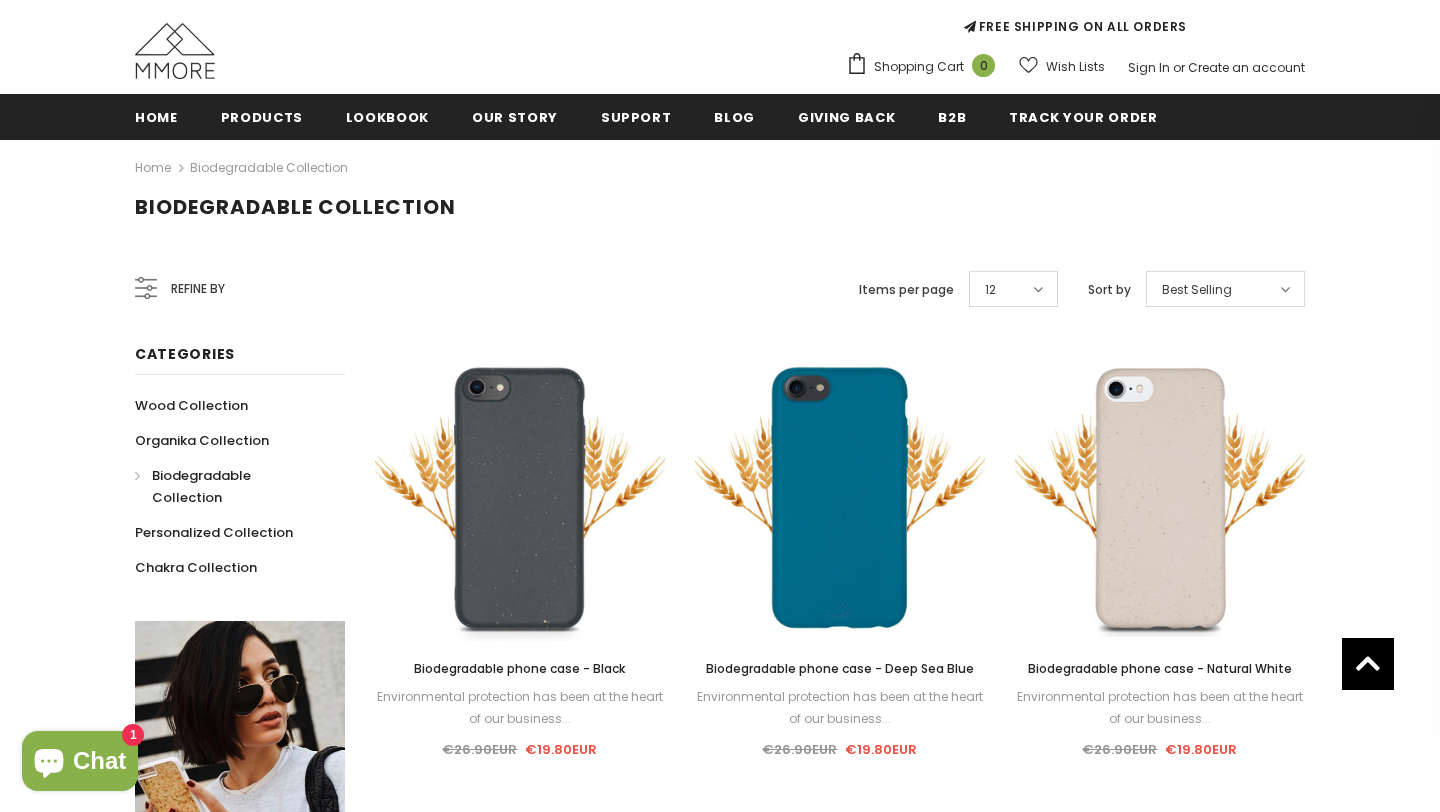 click on "Best Selling" at bounding box center (1225, 289) 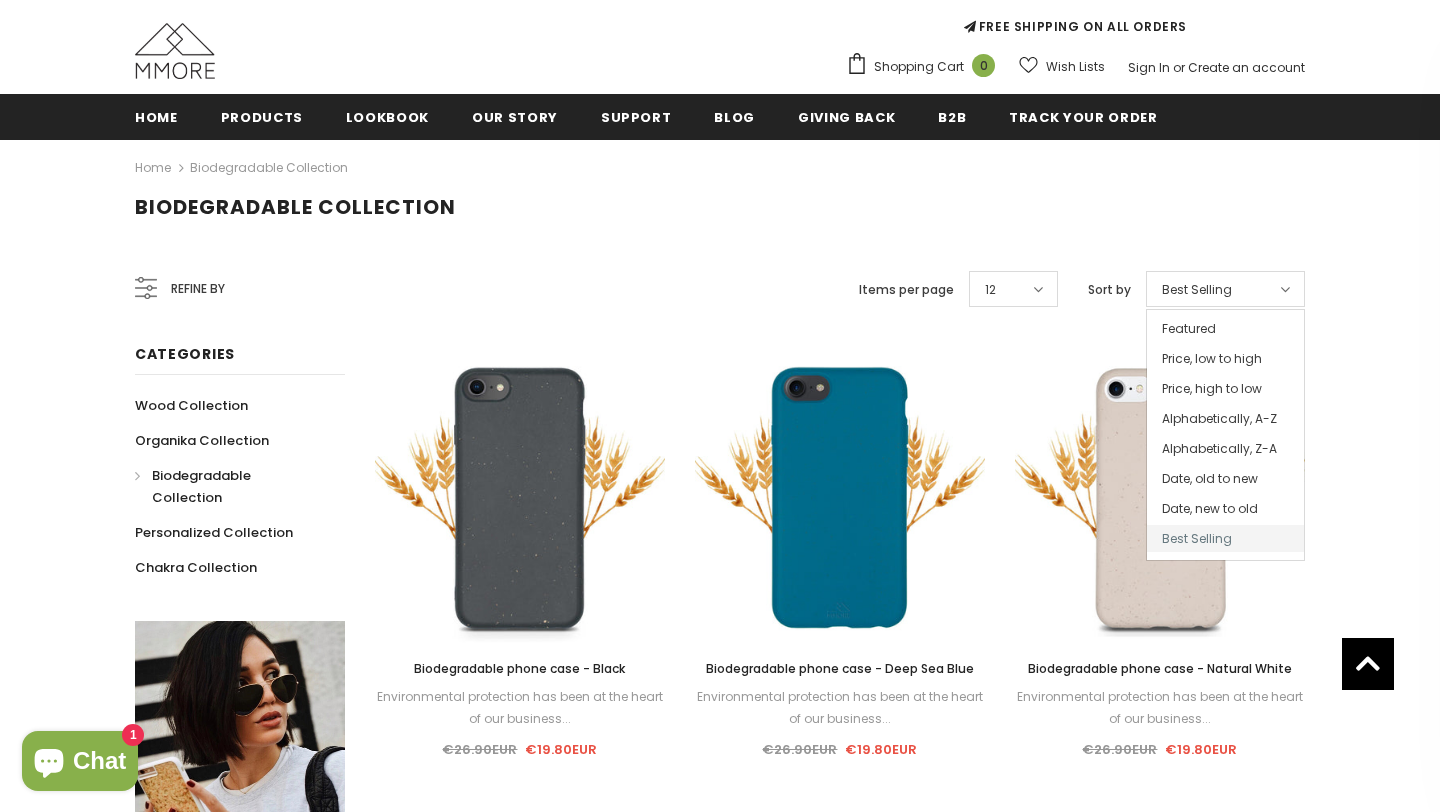 click on "Best Selling" at bounding box center [1225, 289] 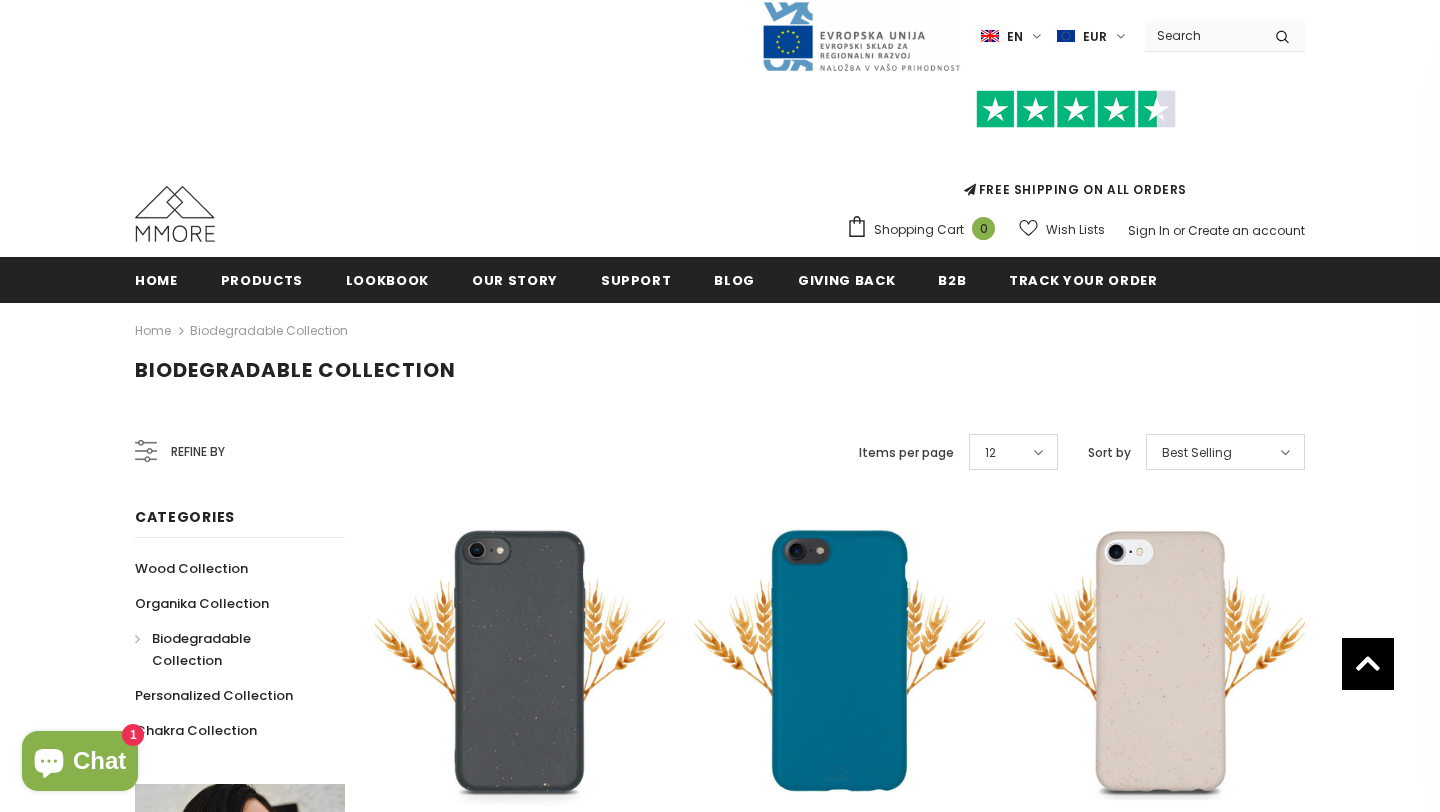 scroll, scrollTop: 163, scrollLeft: 0, axis: vertical 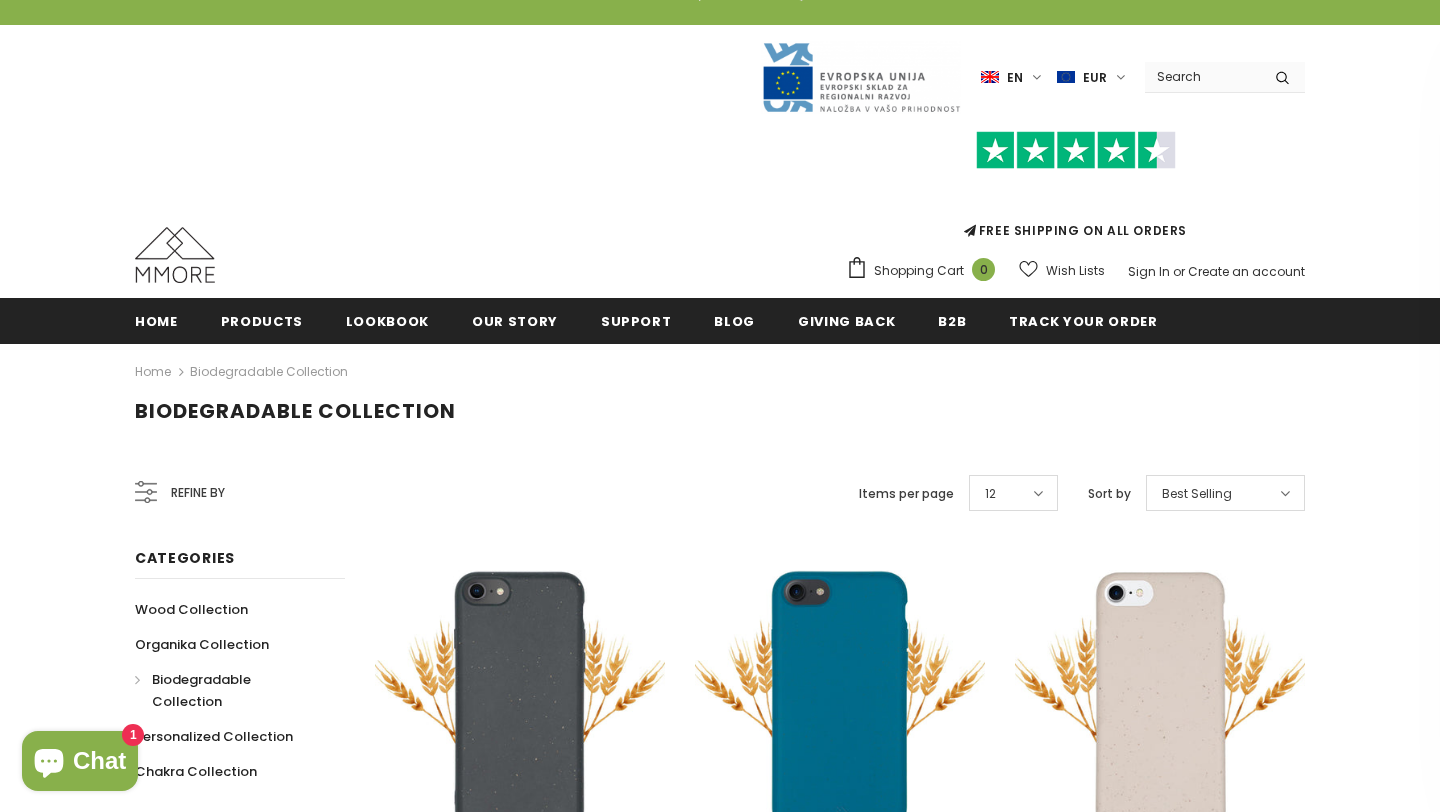 click at bounding box center [1202, 76] 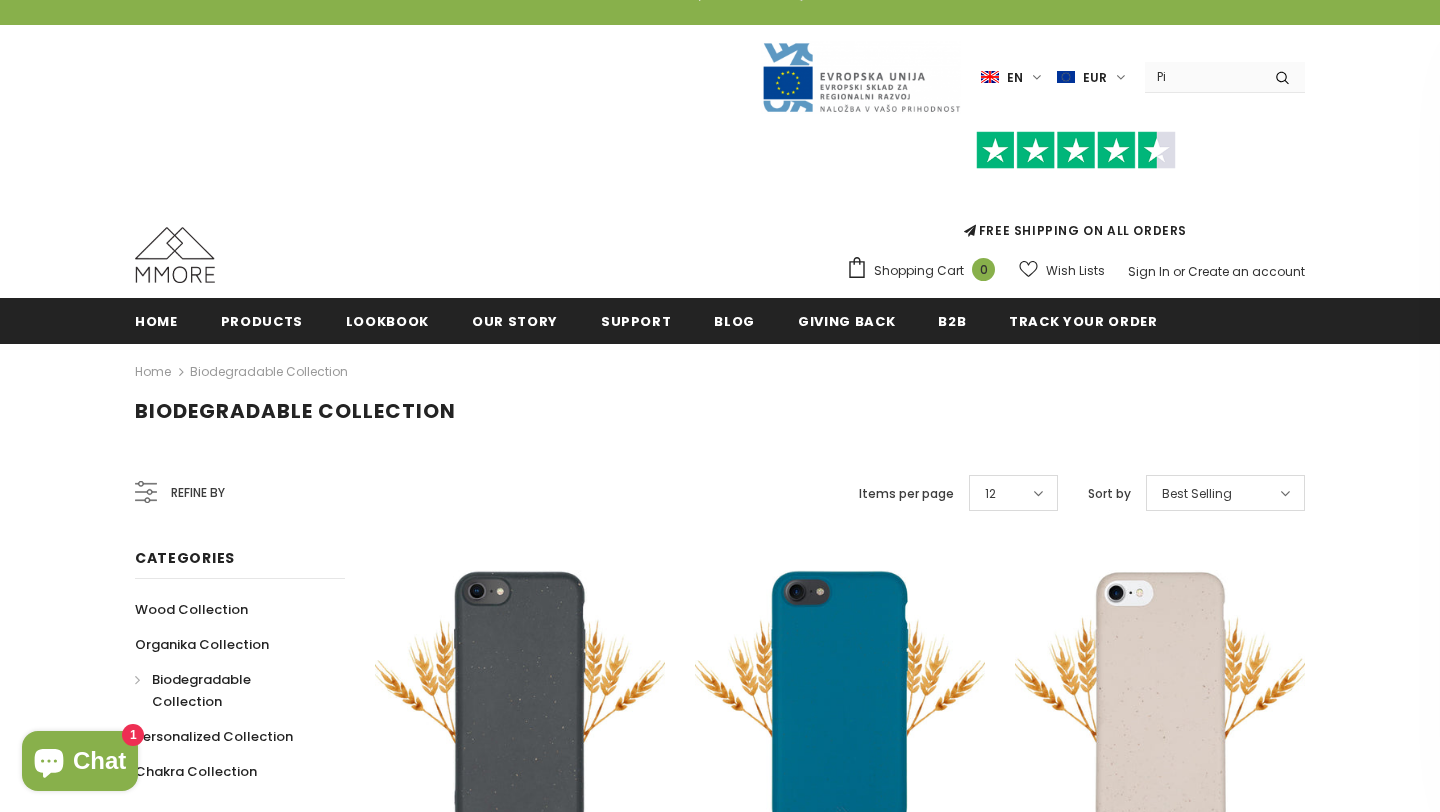 type on "P" 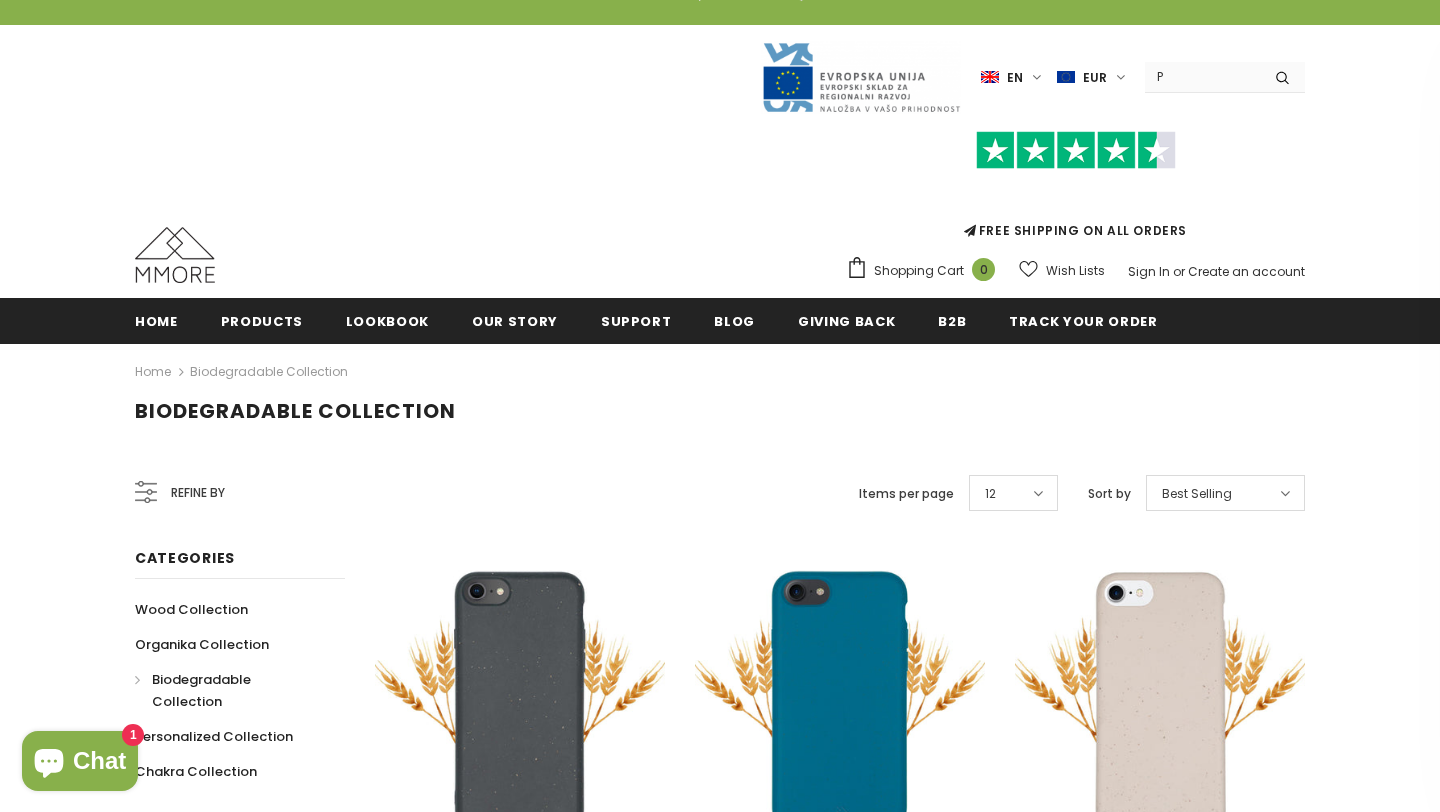type 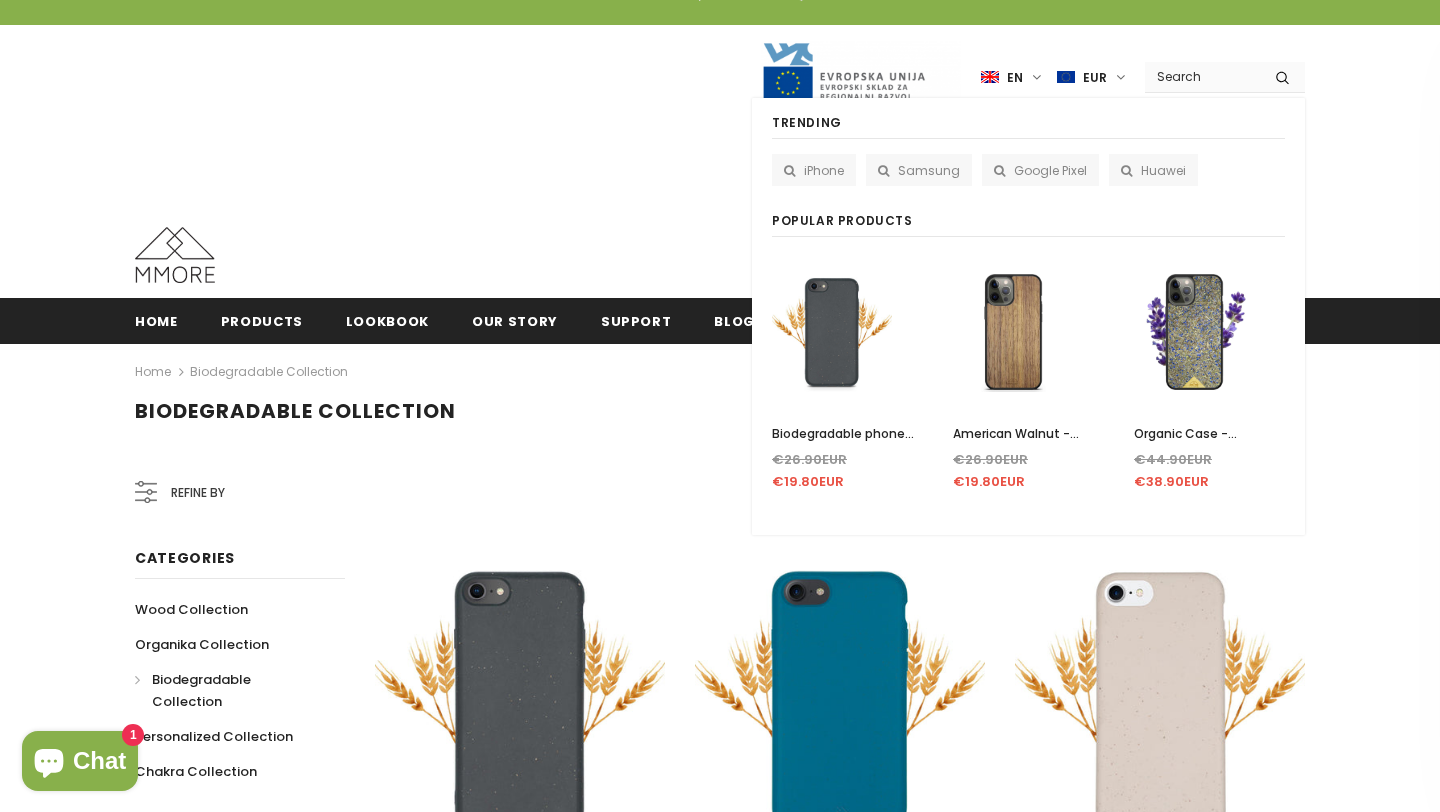 click on "Google Pixel" at bounding box center (1050, 170) 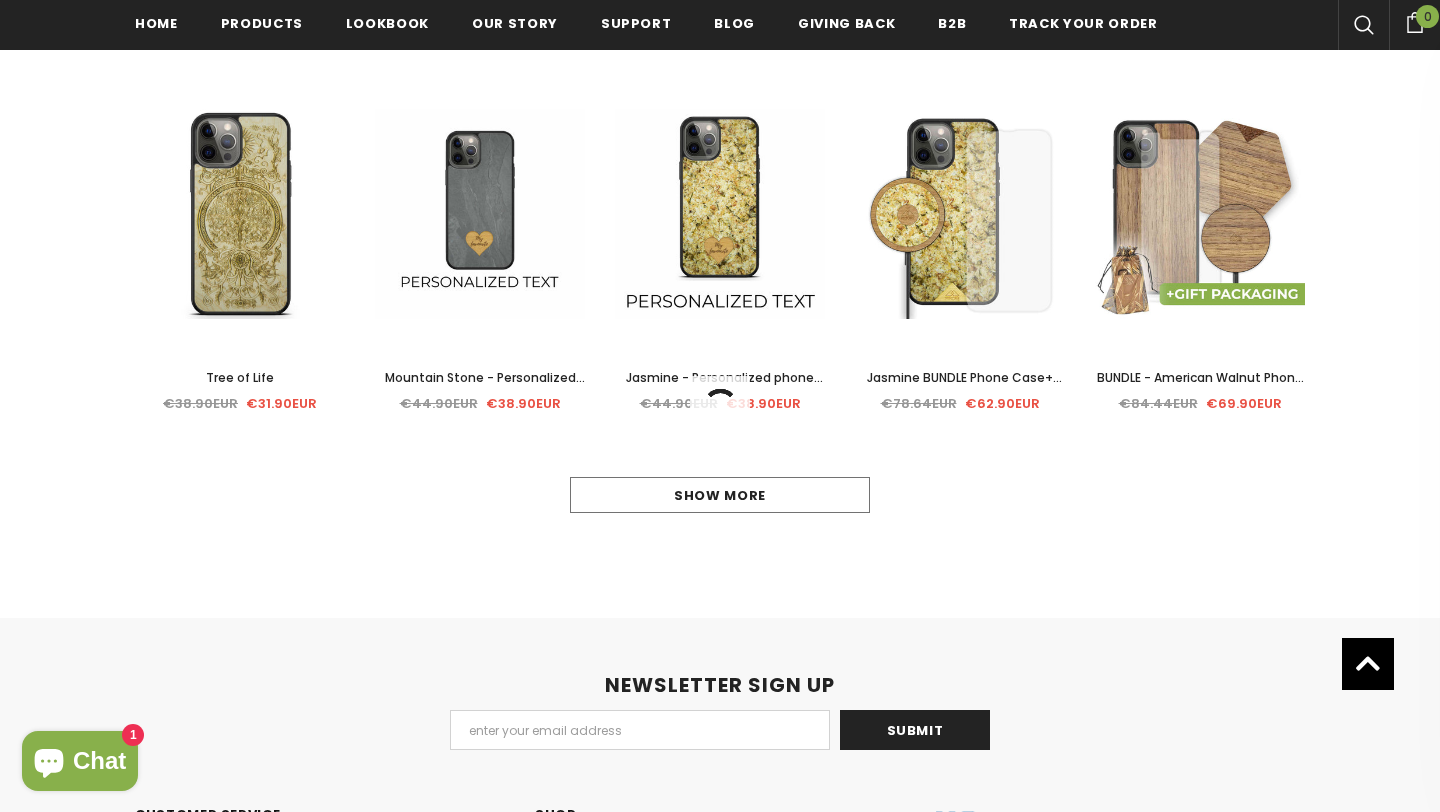 scroll, scrollTop: 2430, scrollLeft: 0, axis: vertical 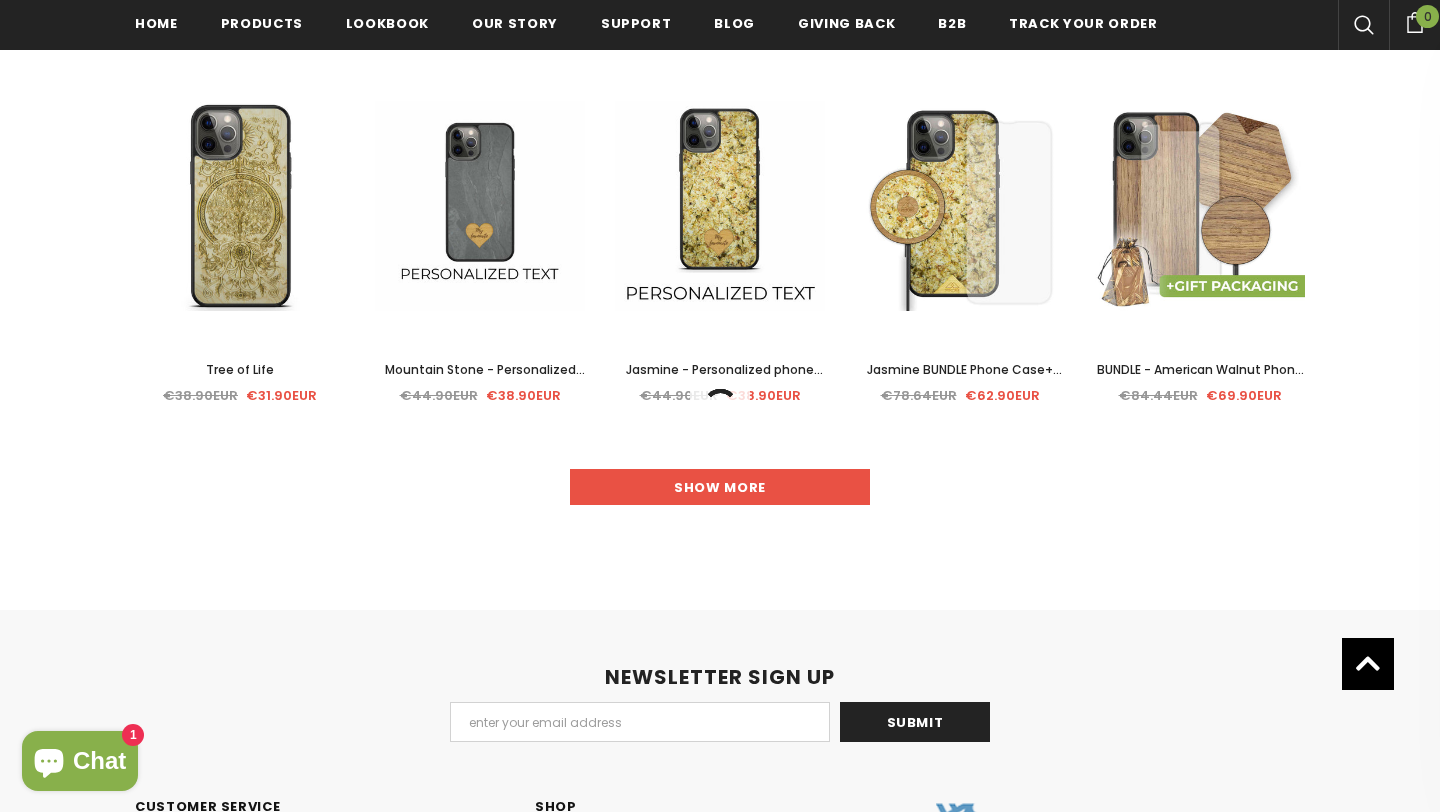 click on "Show more" at bounding box center [720, 487] 